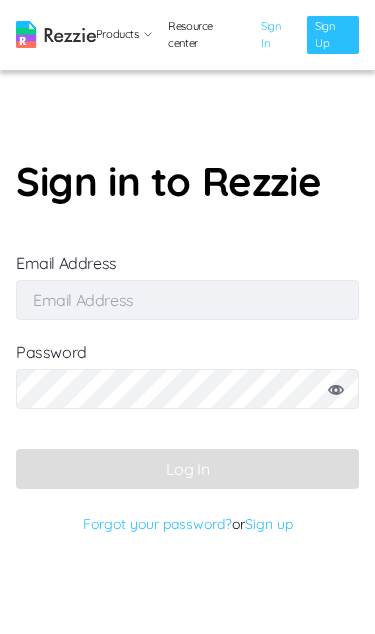 scroll, scrollTop: 0, scrollLeft: 0, axis: both 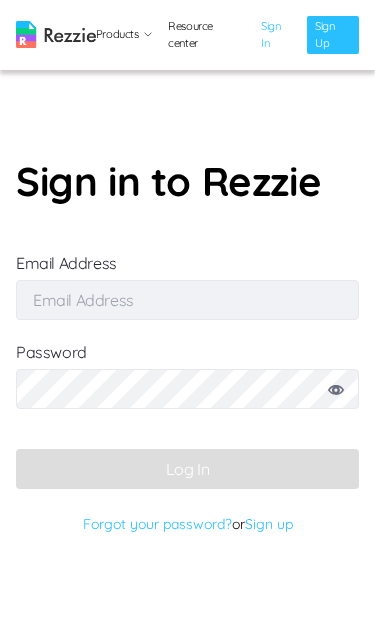 type on "[EMAIL_ADDRESS][DOMAIN_NAME]" 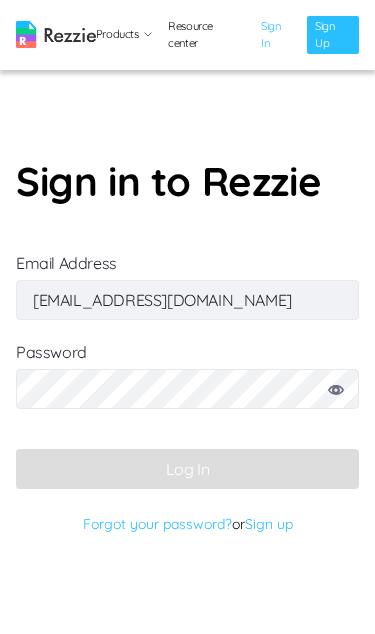 click on "Log In" at bounding box center [187, 469] 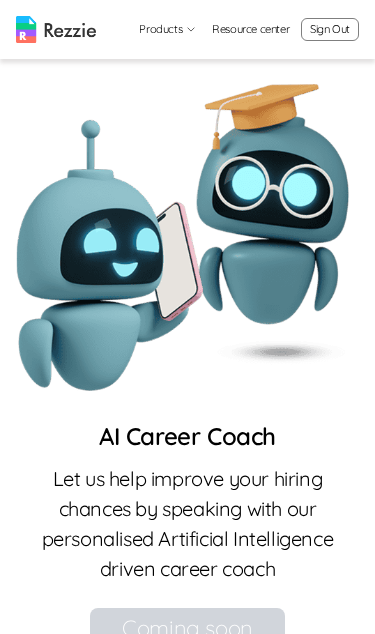 scroll, scrollTop: 1885, scrollLeft: 0, axis: vertical 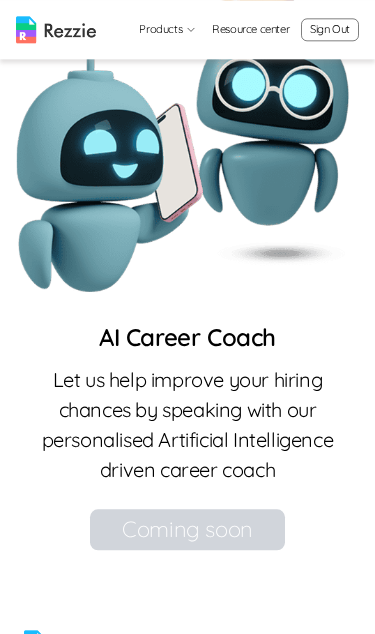 click on "Try it now" at bounding box center [187, -130] 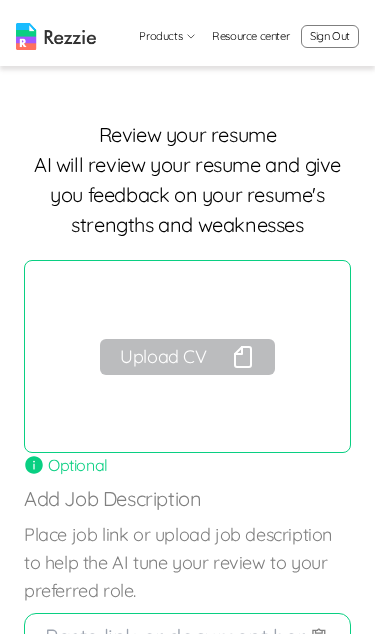 scroll, scrollTop: 0, scrollLeft: 0, axis: both 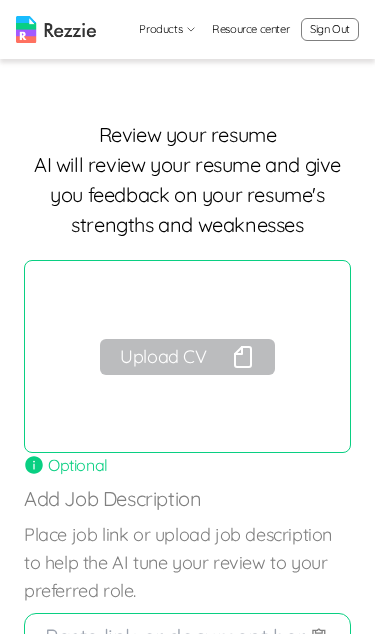 click on "Upload CV" at bounding box center [187, 357] 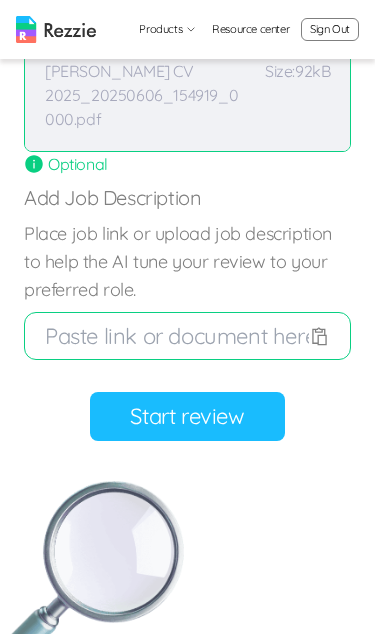 click on "Start review" at bounding box center [187, 416] 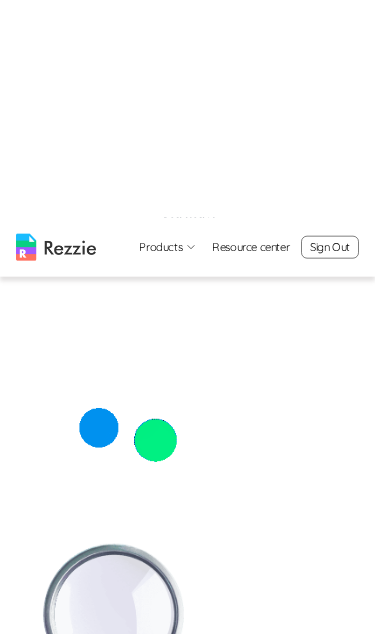 scroll, scrollTop: 0, scrollLeft: 0, axis: both 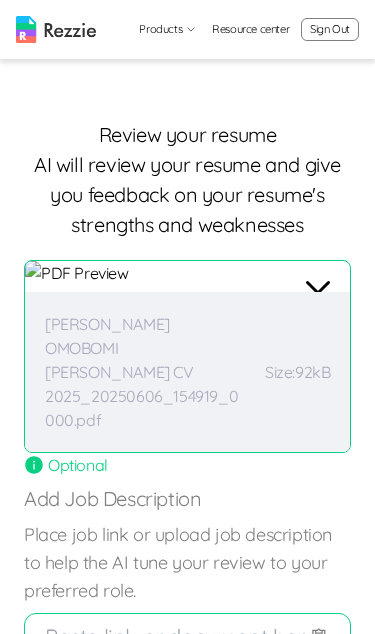 click on "[PERSON_NAME] OMOBOMI [PERSON_NAME] CV 2025_20250606_154919_0000.pdf Size:  92kB" at bounding box center [187, 356] 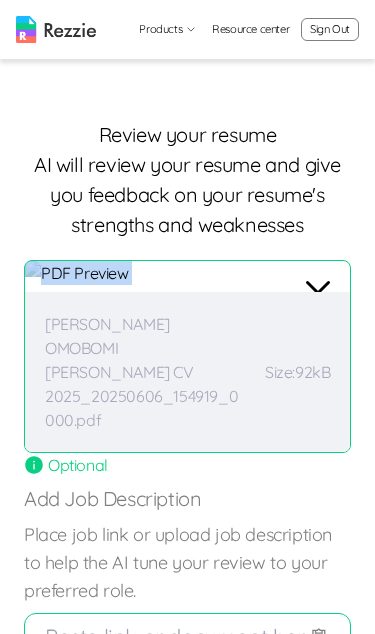click on "Size:  92kB" at bounding box center (297, 372) 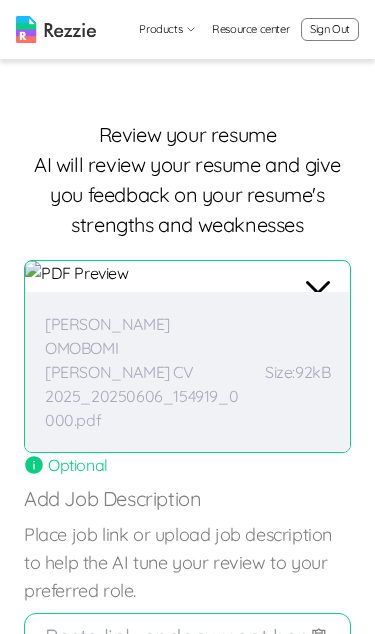 click on "[PERSON_NAME] OMOBOMI [PERSON_NAME] CV 2025_20250606_154919_0000.pdf Size:  92kB" at bounding box center (187, 356) 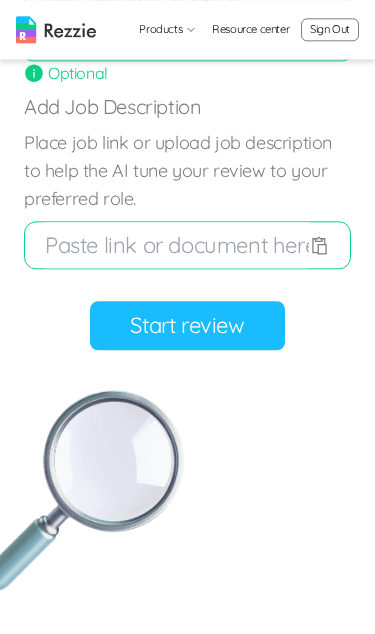 scroll, scrollTop: 392, scrollLeft: 0, axis: vertical 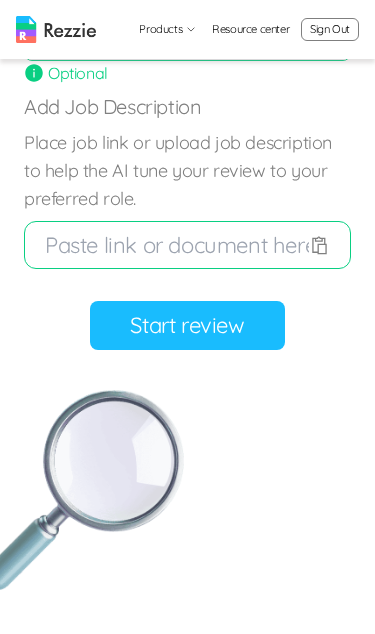 click on "Start review" at bounding box center [187, 325] 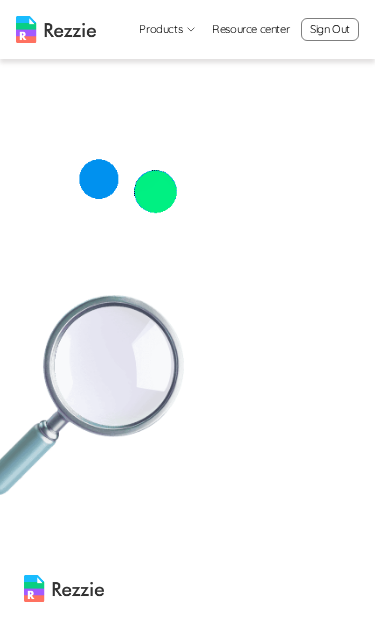 scroll, scrollTop: 0, scrollLeft: 0, axis: both 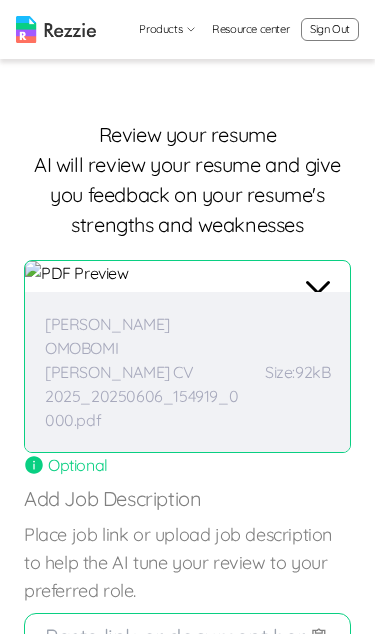 click on "AI will review your resume and give you feedback on your resume's strengths and weaknesses" at bounding box center [187, 195] 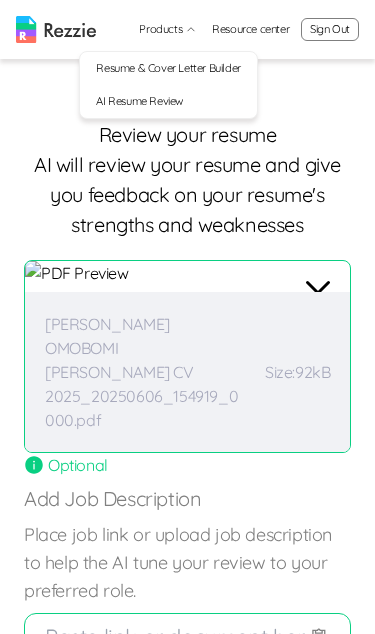 click on "Resume & Cover Letter Builder" at bounding box center (168, 68) 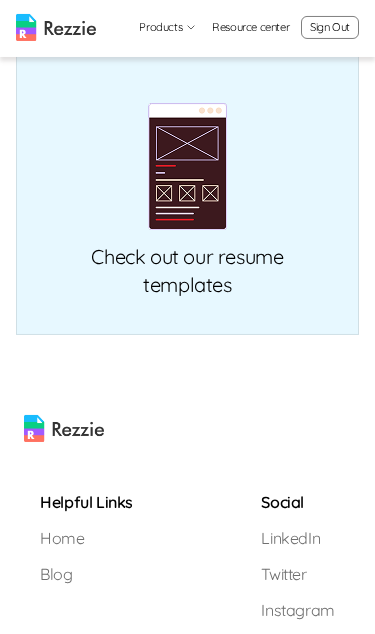 scroll, scrollTop: 879, scrollLeft: 0, axis: vertical 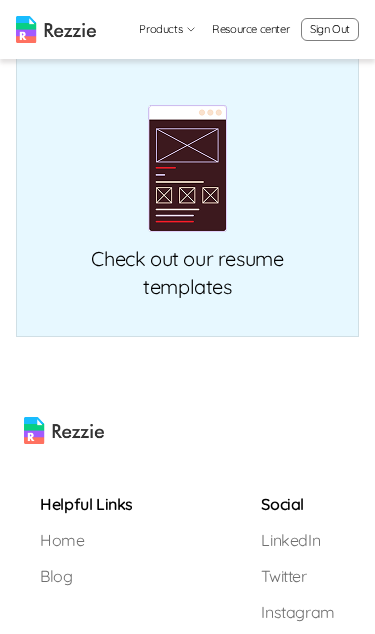 click on "Check out our resume   templates" at bounding box center [187, 196] 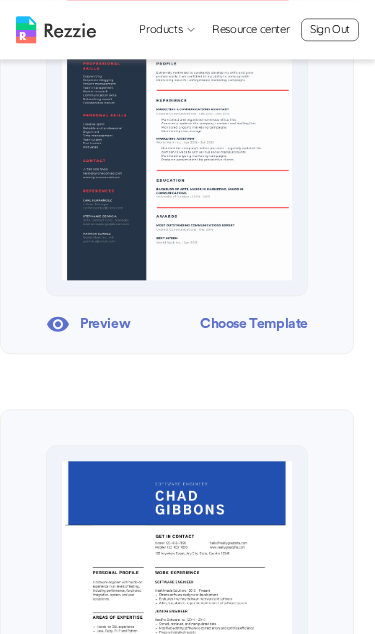 scroll, scrollTop: 0, scrollLeft: 0, axis: both 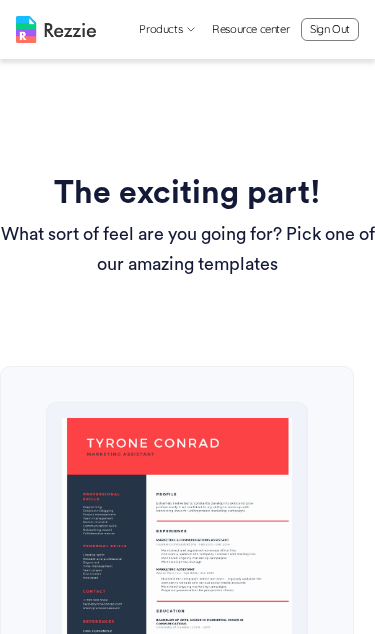 click on "The exciting part! What sort of feel are you going for? Pick one of our amazing templates" at bounding box center (187, 223) 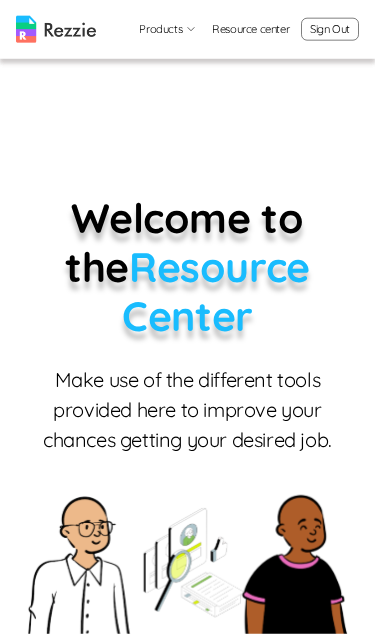 scroll, scrollTop: 0, scrollLeft: 0, axis: both 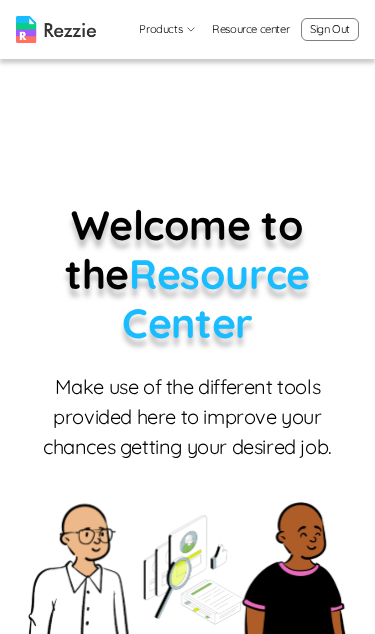 click on "Welcome to the  Resource Center Make use of the different tools provided here to improve your chances getting your desired job." at bounding box center (187, 423) 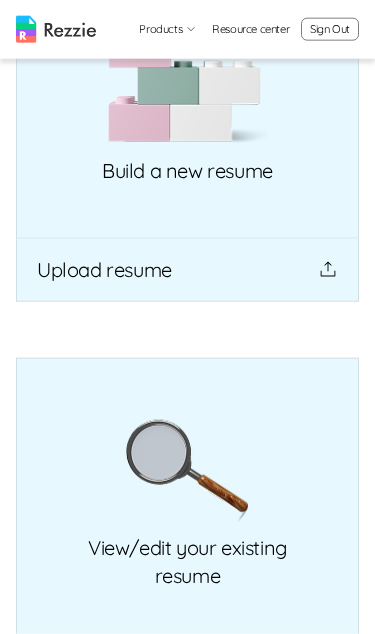scroll, scrollTop: 233, scrollLeft: 0, axis: vertical 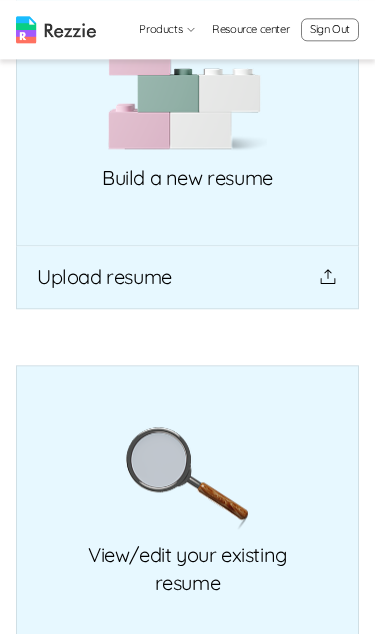 click on "View/edit your existing   resume" at bounding box center (187, 505) 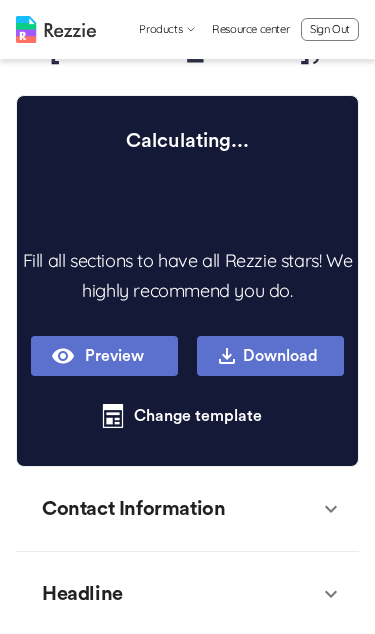 scroll, scrollTop: 0, scrollLeft: 0, axis: both 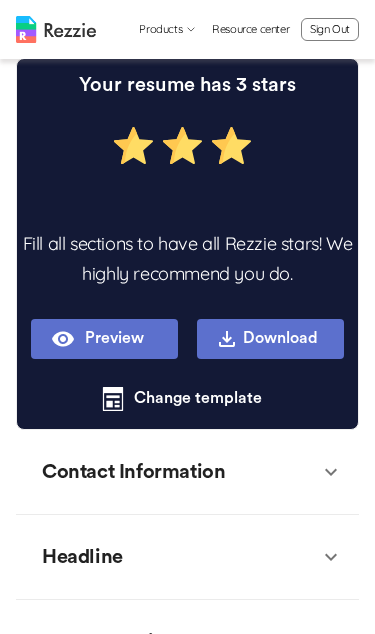 type on "x" 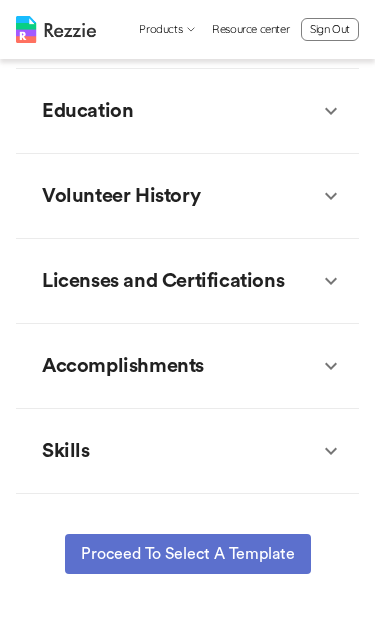 type on "x" 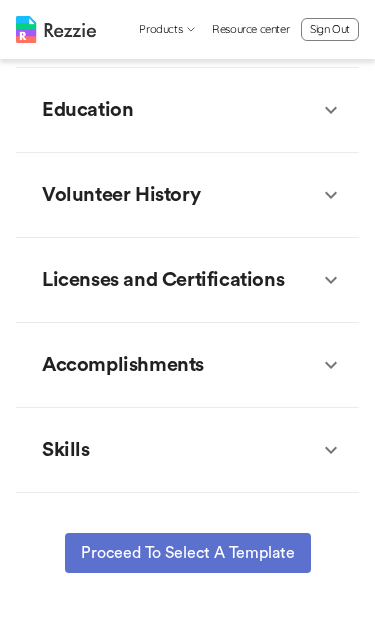 type on "x" 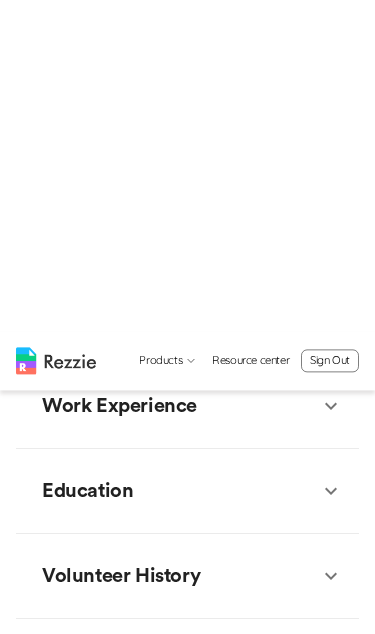 type on "x" 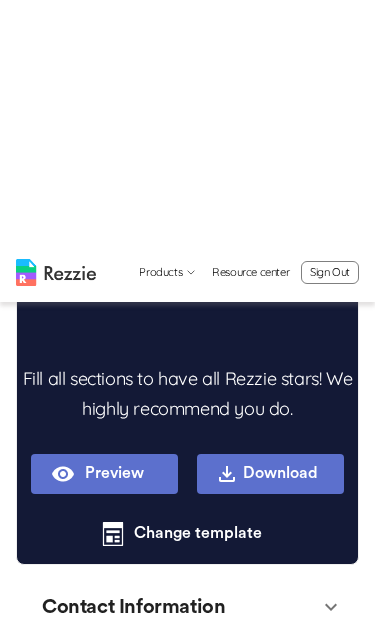 scroll, scrollTop: 0, scrollLeft: 0, axis: both 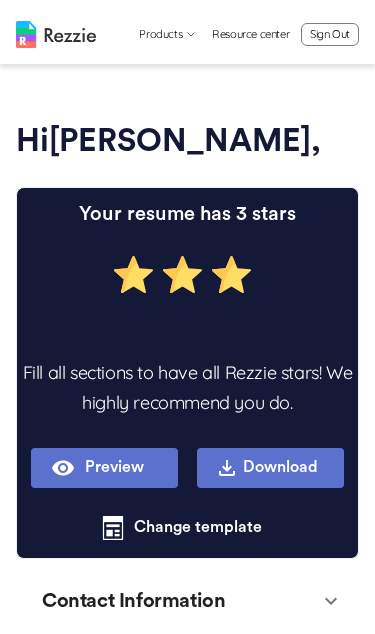 type on "x" 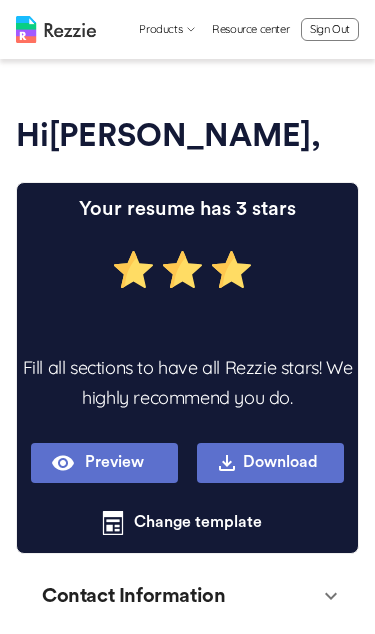 click on "Preview" at bounding box center (104, 463) 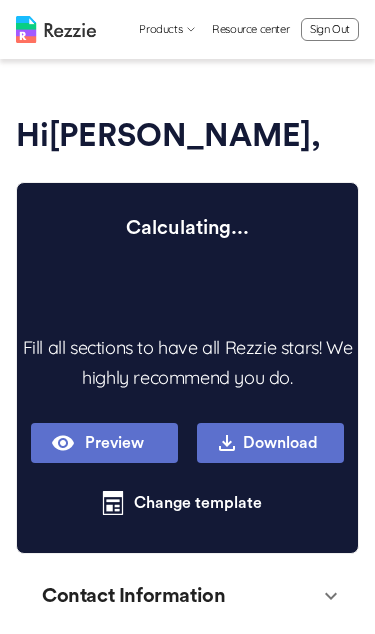 type on "x" 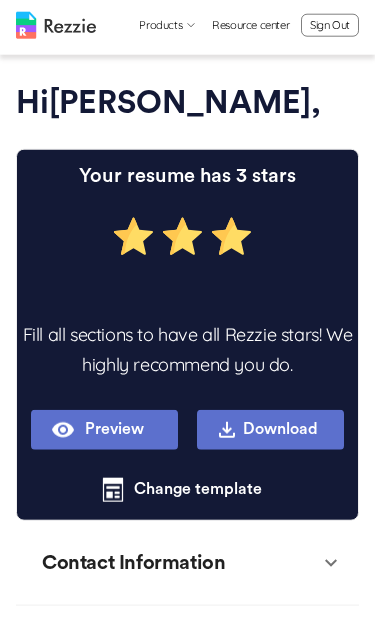 type on "x" 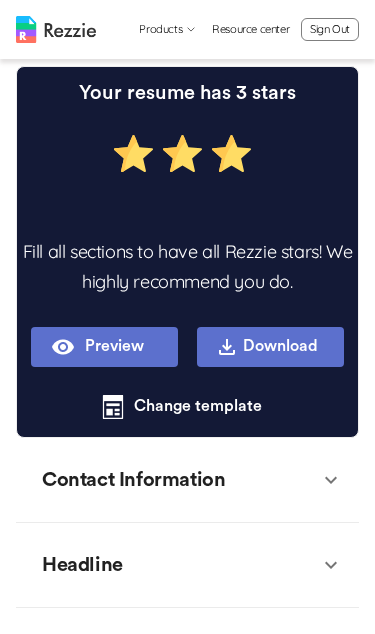 type on "x" 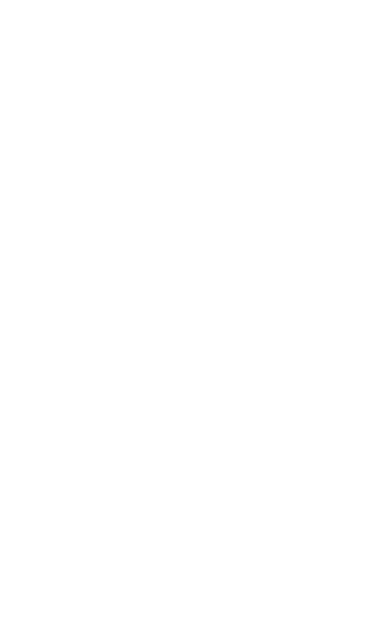 scroll, scrollTop: 0, scrollLeft: 0, axis: both 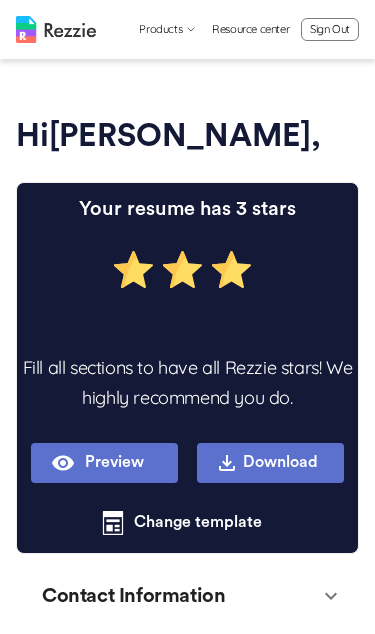 type on "x" 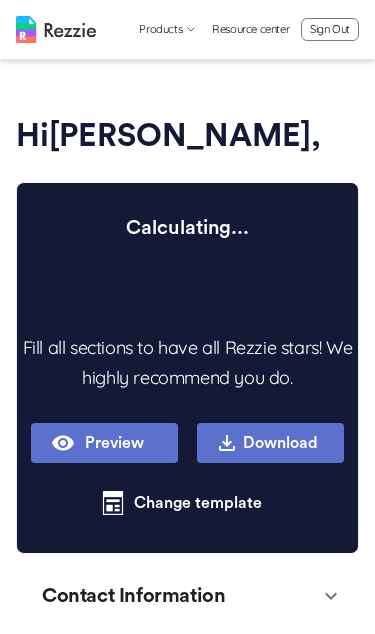 click on "Calculating... Fill all sections to have all Rezzie stars! We highly recommend you
do. Preview Download Change template" at bounding box center (187, 368) 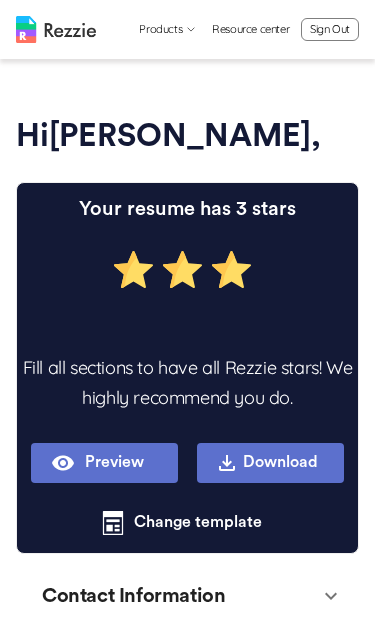 type on "x" 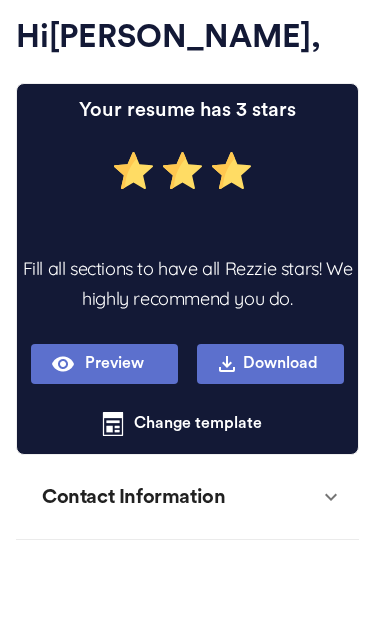 type on "x" 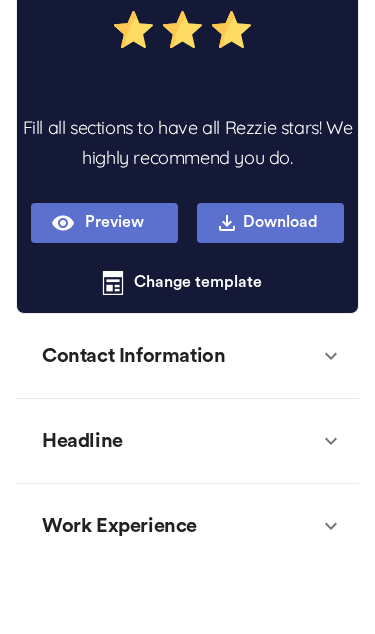 scroll, scrollTop: 240, scrollLeft: 0, axis: vertical 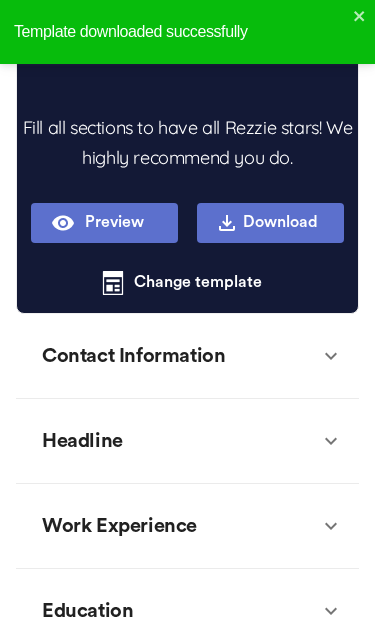 type on "x" 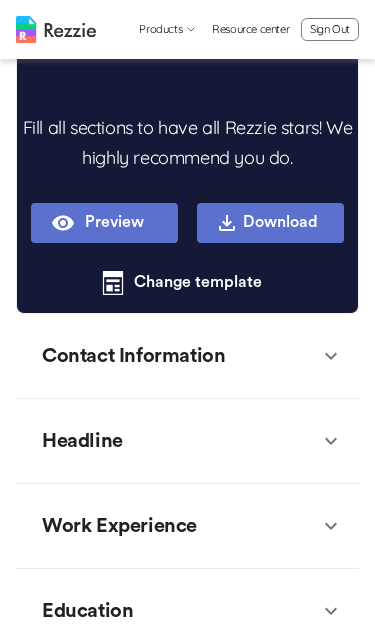 click on "Contact Information" at bounding box center [133, 356] 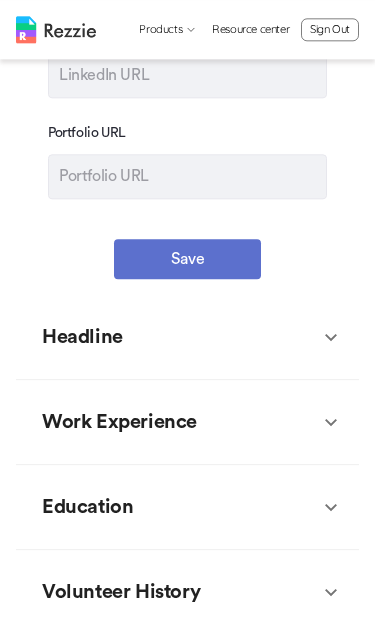 click on "Headline" at bounding box center (82, 337) 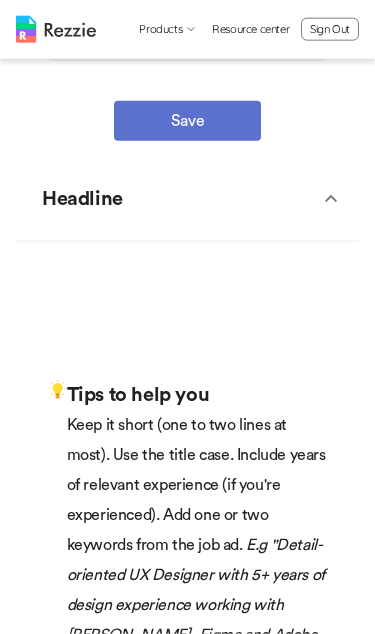 scroll, scrollTop: 1318, scrollLeft: 0, axis: vertical 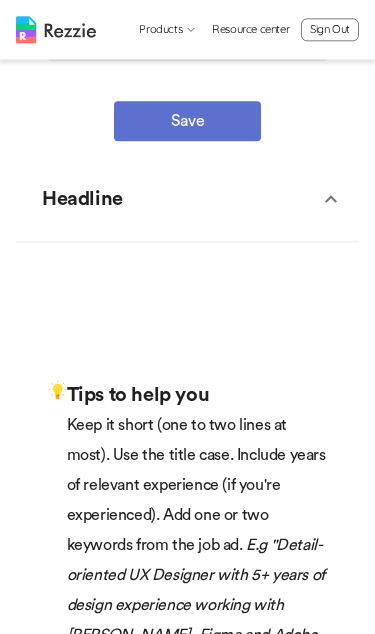 click on "Headline" at bounding box center [82, 199] 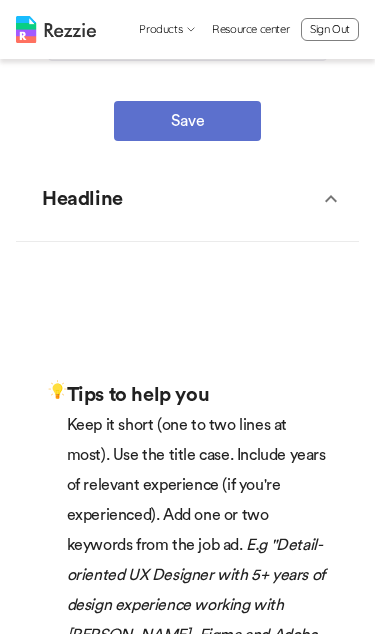click on "Headline" at bounding box center [82, 199] 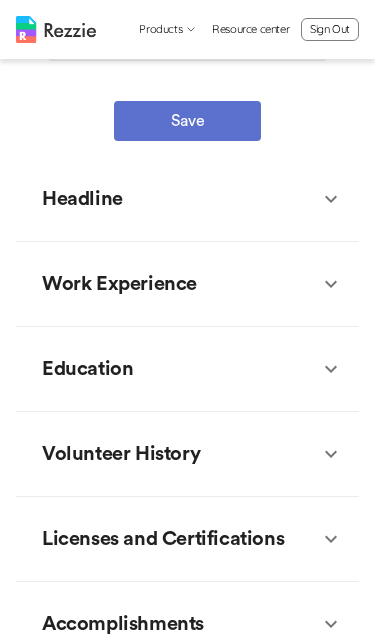 click on "Education" at bounding box center (87, 369) 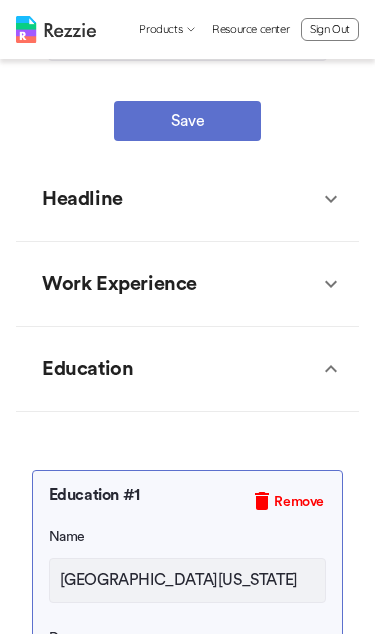 click on "Education" at bounding box center (87, 369) 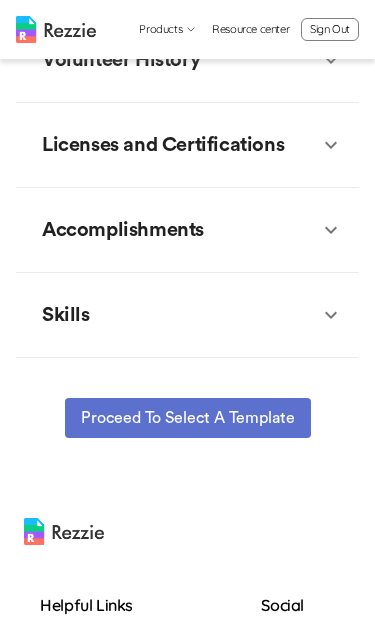 scroll, scrollTop: 1711, scrollLeft: 0, axis: vertical 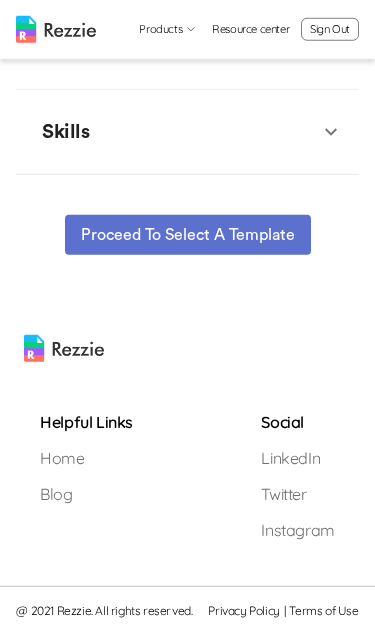 type on "x" 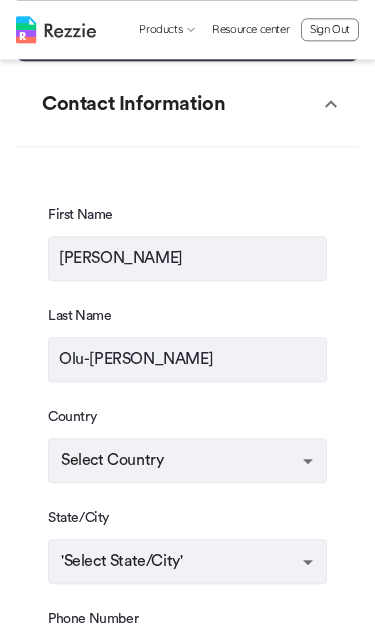 scroll, scrollTop: 0, scrollLeft: 0, axis: both 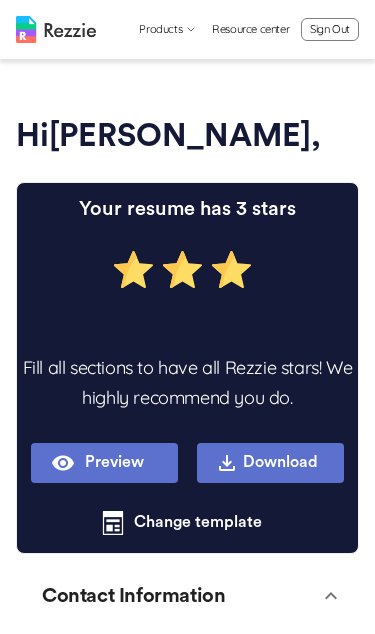 click at bounding box center [187, 269] 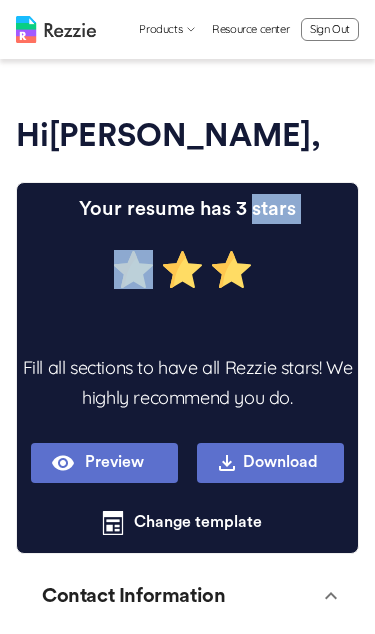 click at bounding box center [187, 269] 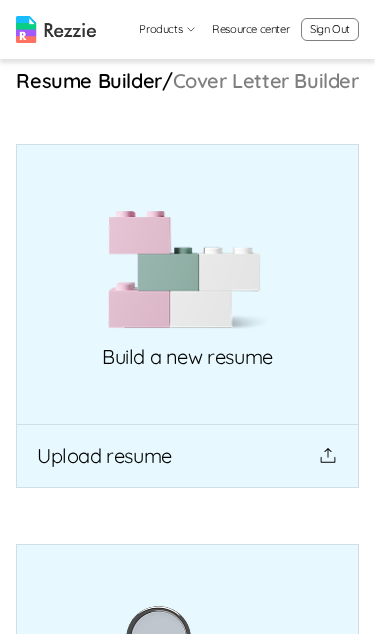 scroll, scrollTop: 0, scrollLeft: 0, axis: both 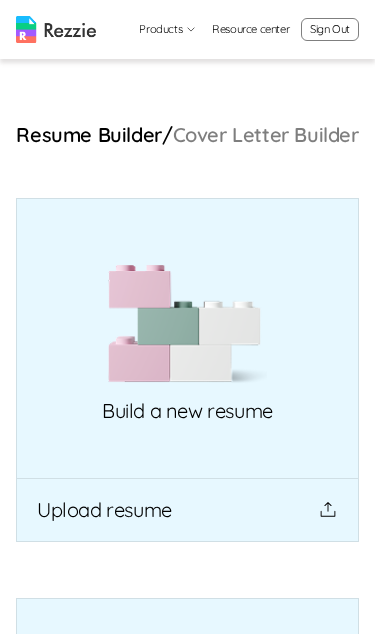 click on "Resume Builder/    Cover Letter Builder Build a new resume Upload resume View/edit your existing   resume Check out our resume   templates" at bounding box center (187, 648) 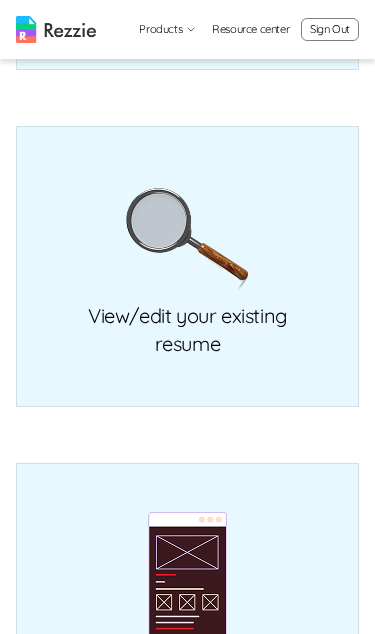 click on "View/edit your existing   resume" at bounding box center (187, 266) 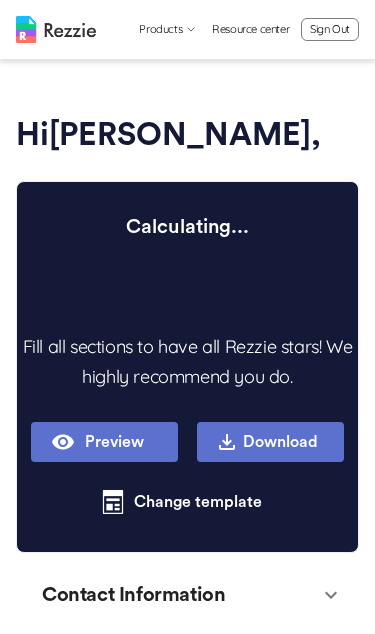 scroll, scrollTop: 0, scrollLeft: 0, axis: both 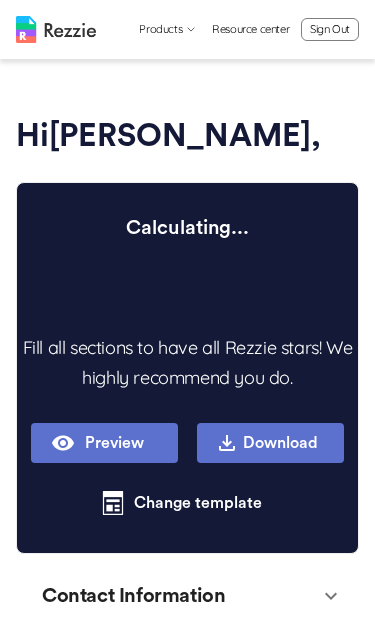 type on "x" 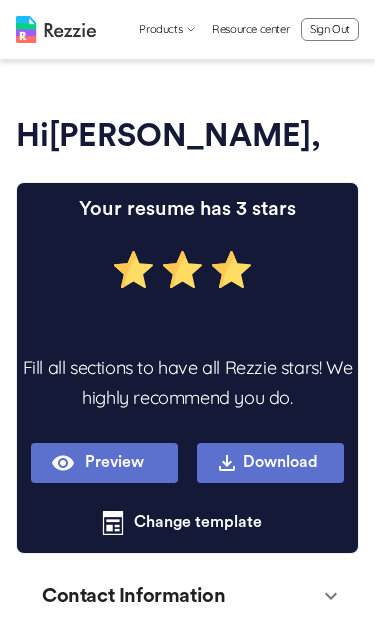 click on "Hi  [PERSON_NAME] , Your resume has   3   stars   Fill all sections to have all Rezzie stars! We highly recommend you
do. Preview Download Change template Contact Information First Name [PERSON_NAME] Last Name Olu-[PERSON_NAME] Country Select Country State/City 'Select State/City'   Phone Number   LinkedIn URL Portfolio URL Save Headline   Tips to help you Keep it short (one to two lines at most). Use the title case.
Include years of relevant experience (if you're
experienced). Add one or two keywords from the job ad.     E.g "Detail-oriented UX Designer with 5+ years of design
experience working with [PERSON_NAME], Figma and Adobe XD." Headline x Save Tips to help you Keep it short (one to two lines at most). Use the title case.
Include years of relevant experience (if you're
experienced). Add one or two keywords from the job ad.   E.g "Detail-oriented UX Designer with 5+ years of design
experience working with [PERSON_NAME], Figma and Adobe XD." Work Experience Experience # 1 Title Remove ​" at bounding box center [187, 717] 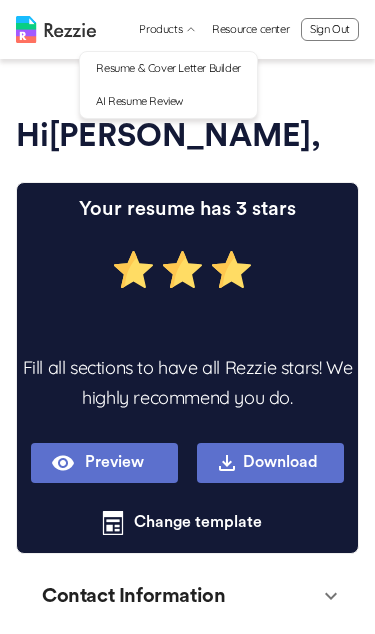 click on "AI Resume Review" at bounding box center [168, 101] 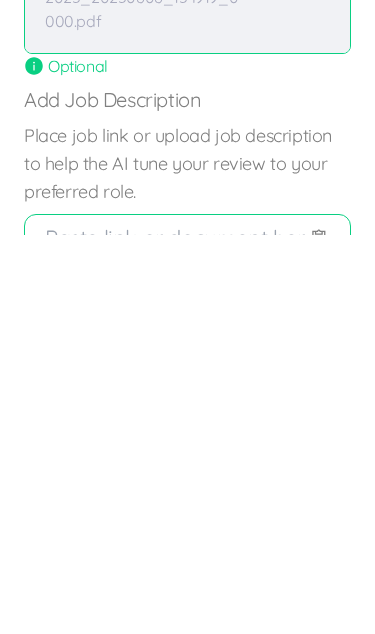 scroll, scrollTop: 399, scrollLeft: 0, axis: vertical 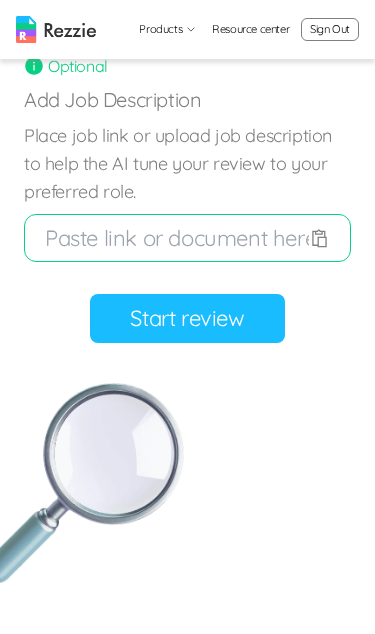 click on "Start review" at bounding box center [187, 318] 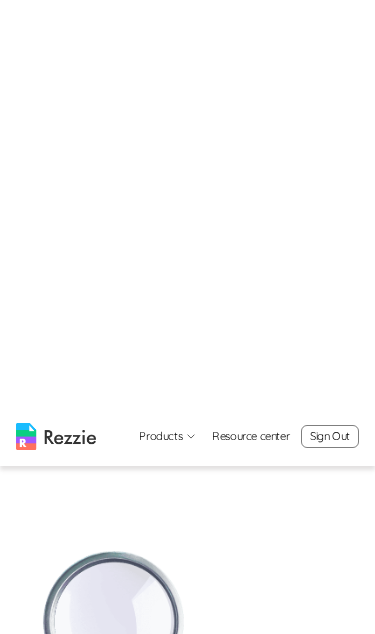 scroll, scrollTop: 0, scrollLeft: 0, axis: both 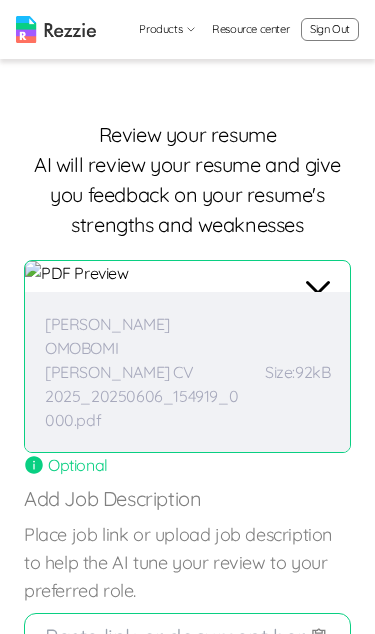 click 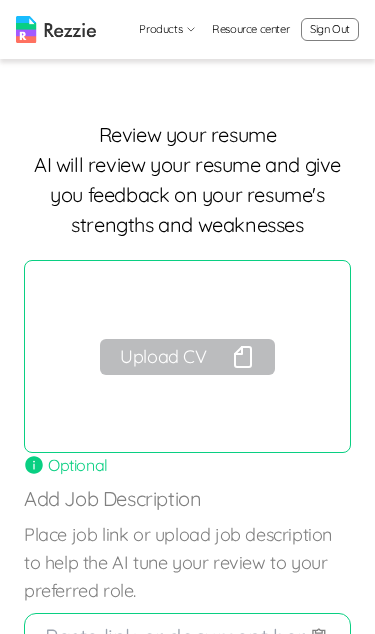 click on "Upload CV" at bounding box center (187, 357) 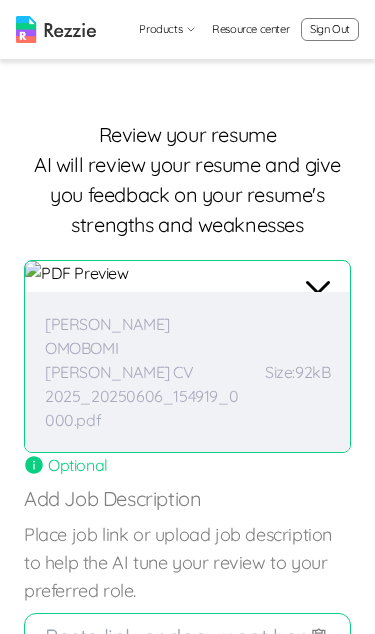 click on "[PERSON_NAME] OMOBOMI [PERSON_NAME] CV 2025_20250606_154919_0000.pdf" at bounding box center [145, 372] 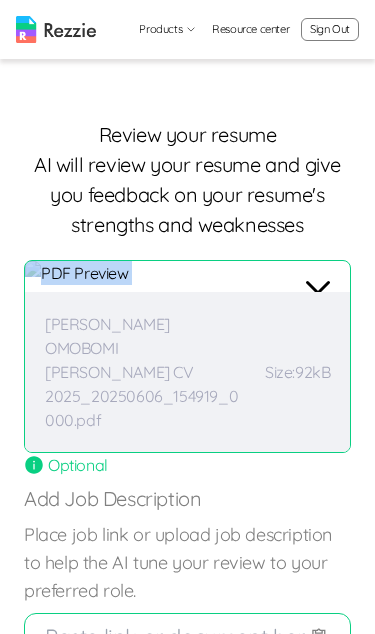 click on "[PERSON_NAME] OMOBOMI [PERSON_NAME] CV 2025_20250606_154919_0000.pdf Size:  92kB" at bounding box center (187, 372) 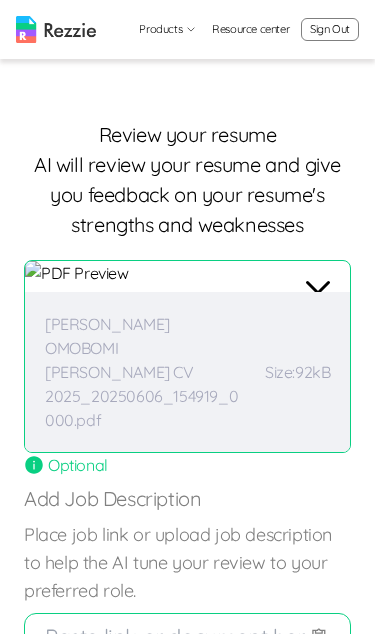 click on "[PERSON_NAME] OMOBOMI [PERSON_NAME] CV 2025_20250606_154919_0000.pdf Size:  92kB" at bounding box center [187, 356] 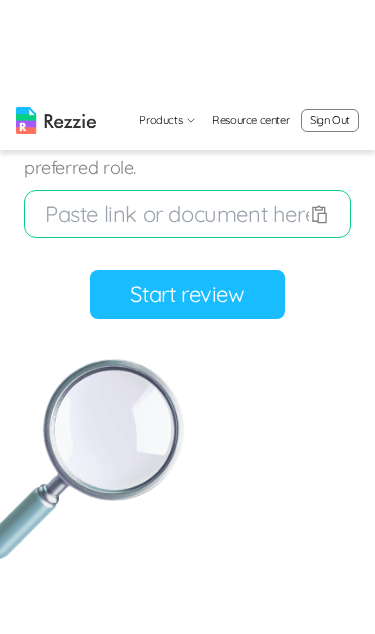 click on "Start review" at bounding box center [187, 203] 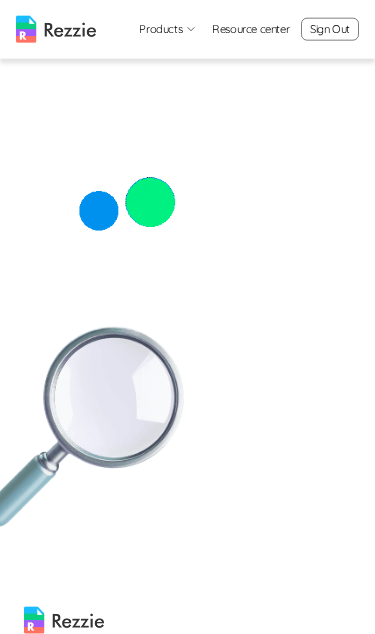 scroll, scrollTop: 0, scrollLeft: 0, axis: both 